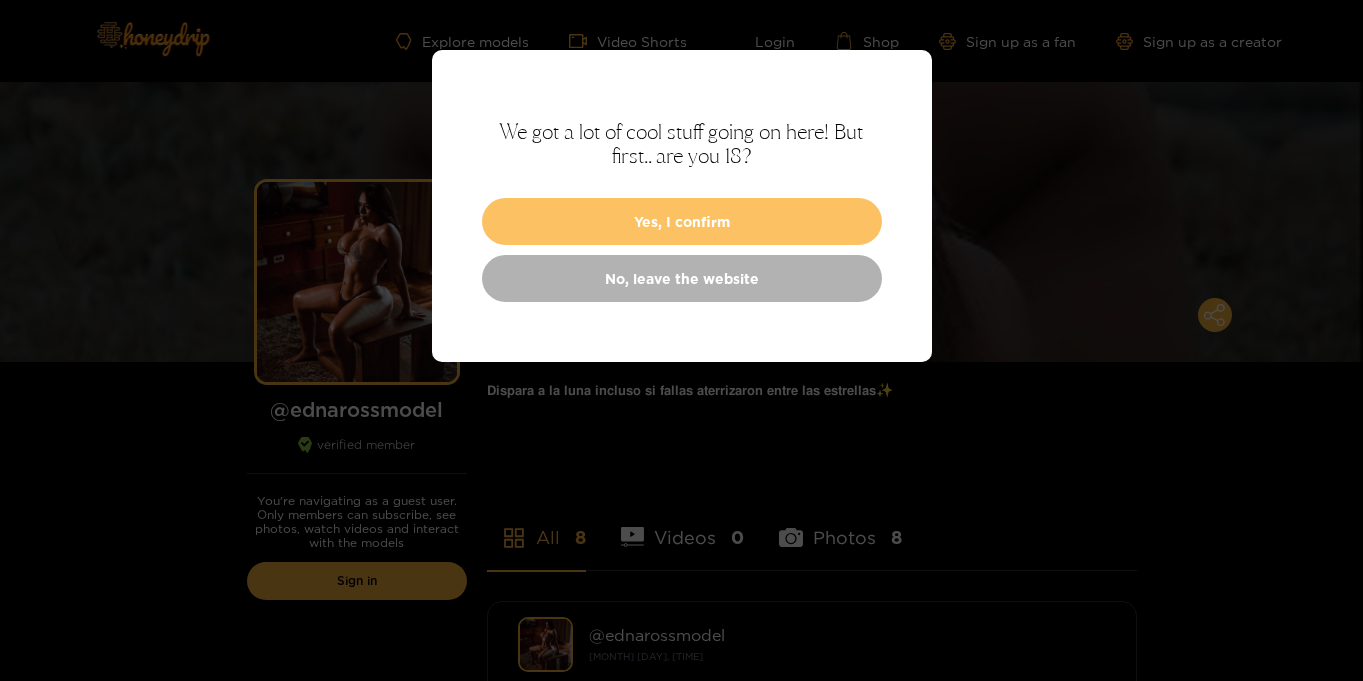 scroll, scrollTop: 0, scrollLeft: 0, axis: both 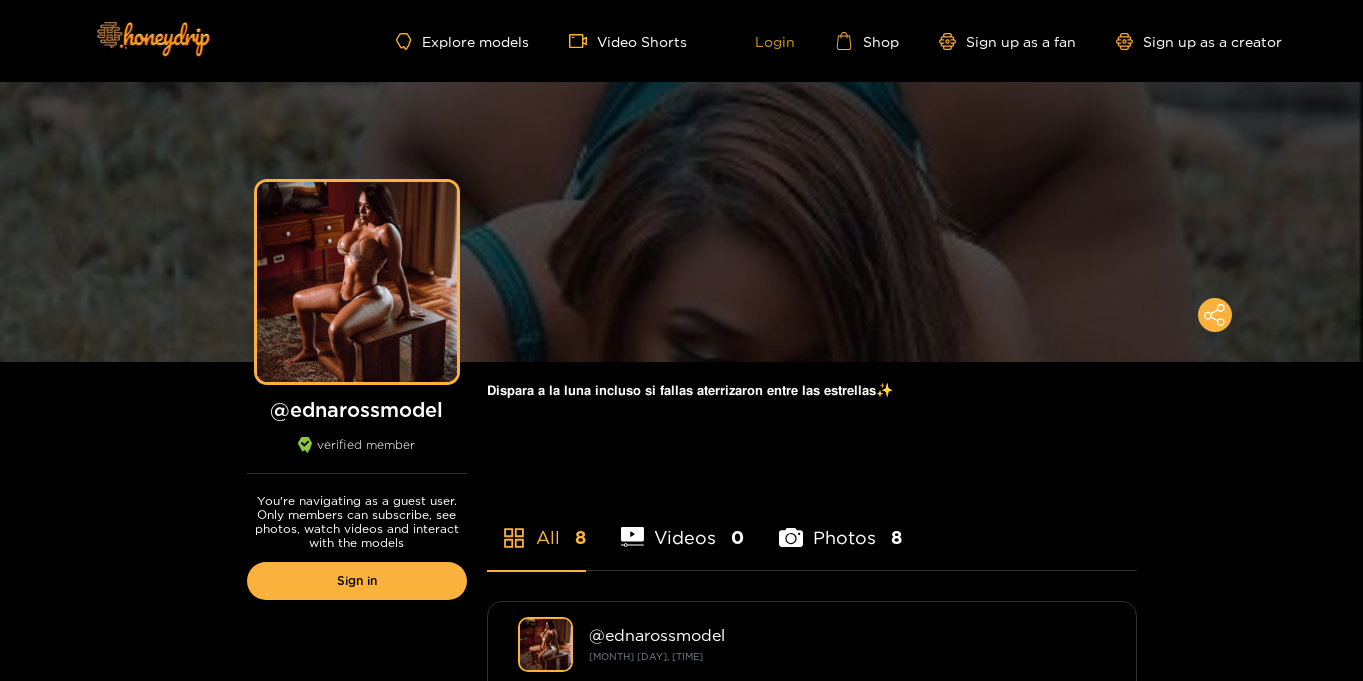 click on "Login" at bounding box center [761, 41] 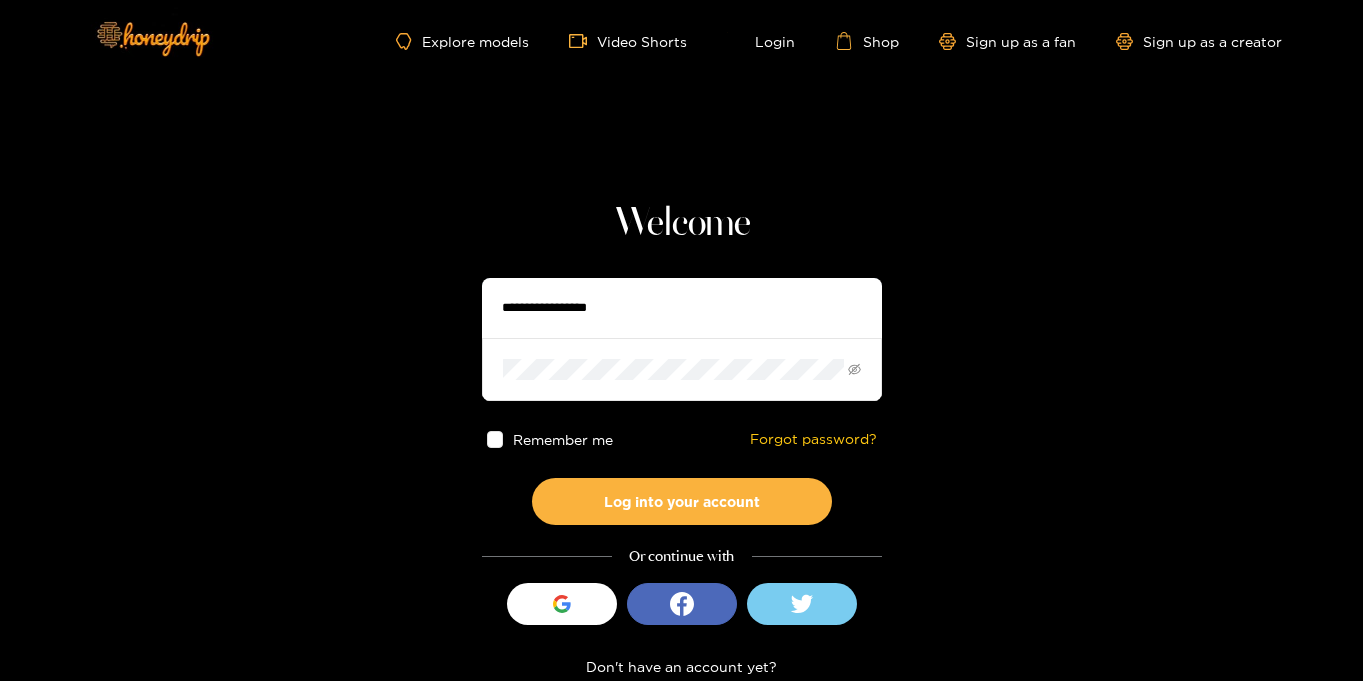 type on "**********" 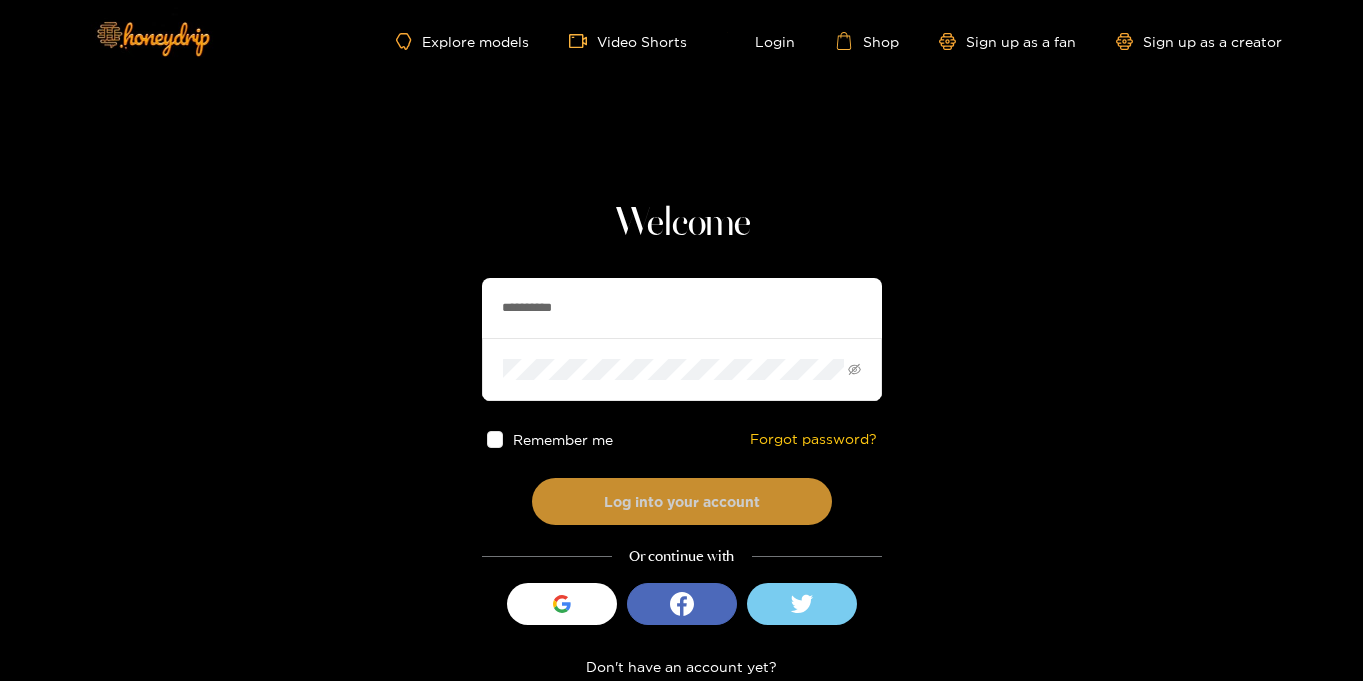 click on "Log into your account" at bounding box center (682, 501) 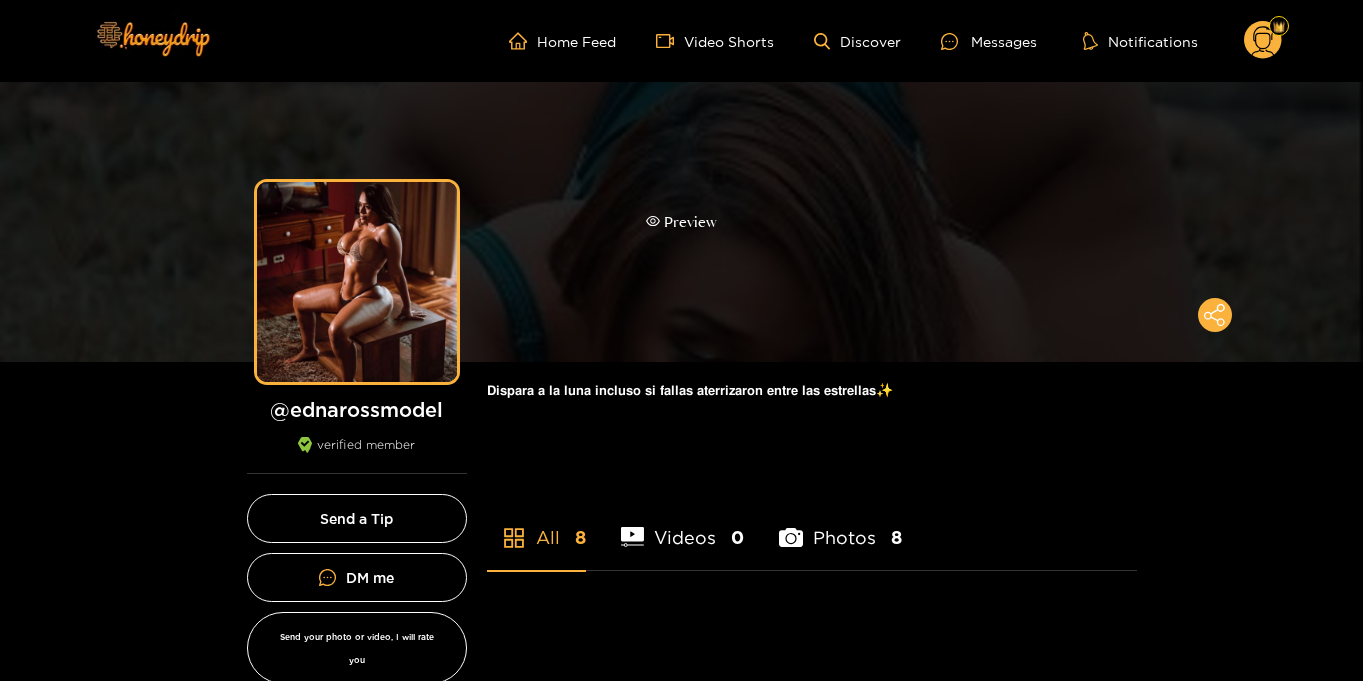 scroll, scrollTop: 0, scrollLeft: 0, axis: both 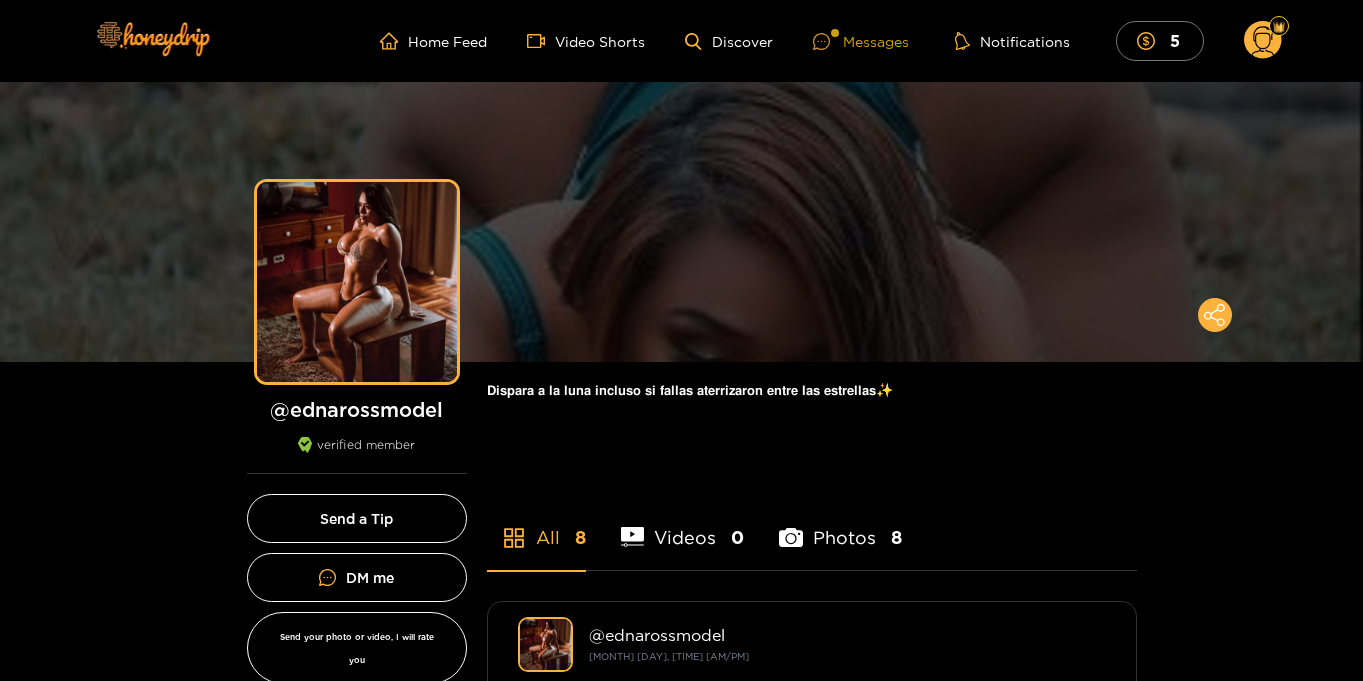 click on "Messages" at bounding box center (861, 41) 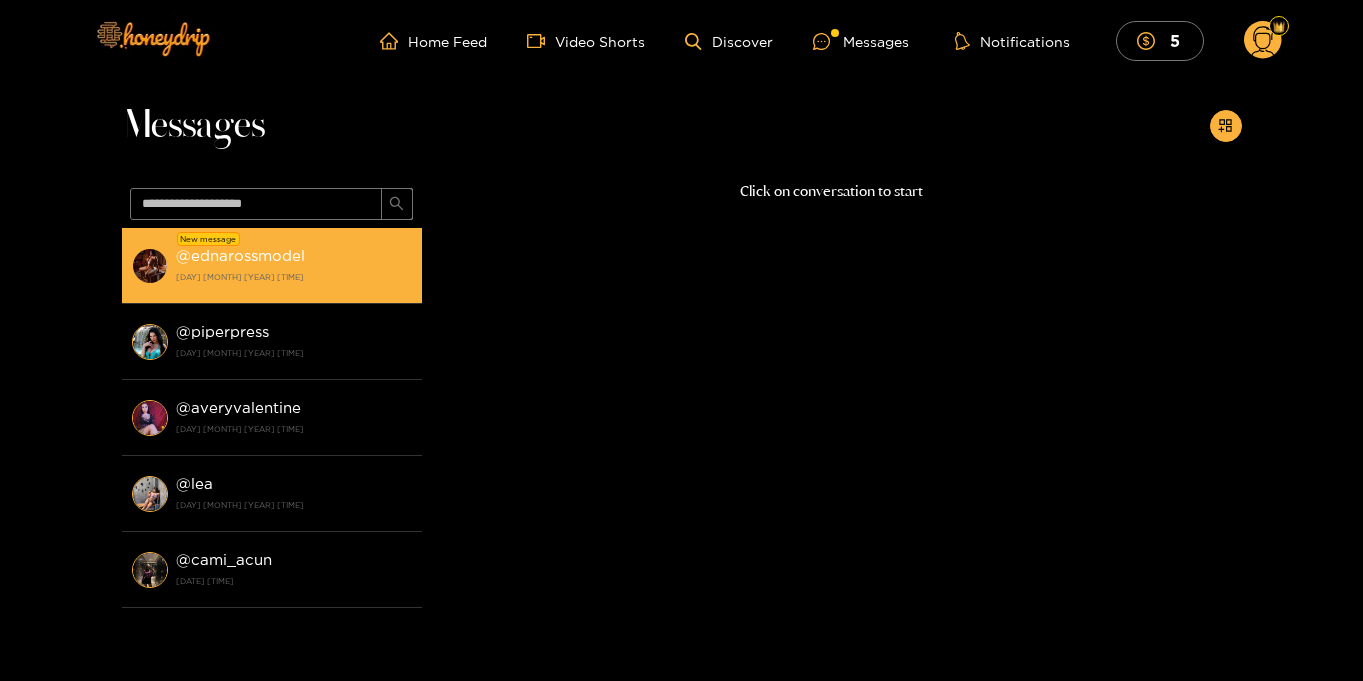 click on "[USERNAME] [DAY] [MONTH] [YEAR] [TIME]" at bounding box center (294, 265) 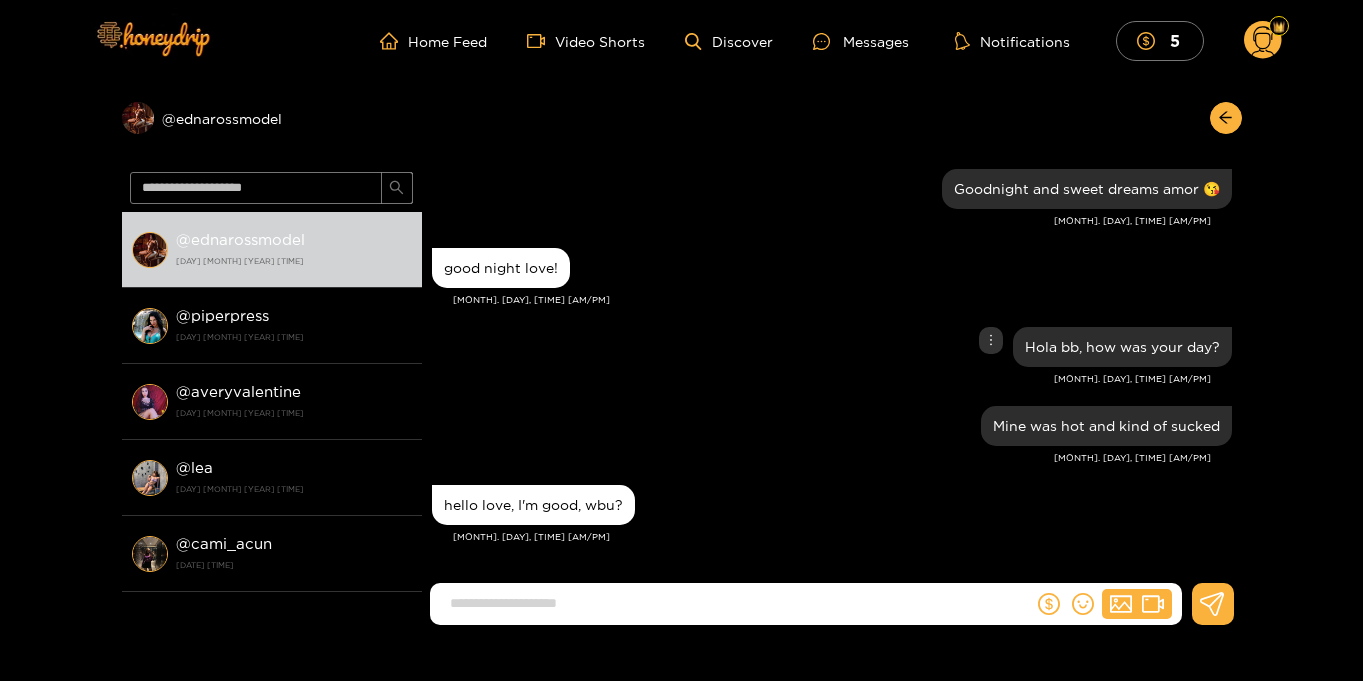 scroll, scrollTop: 1718, scrollLeft: 0, axis: vertical 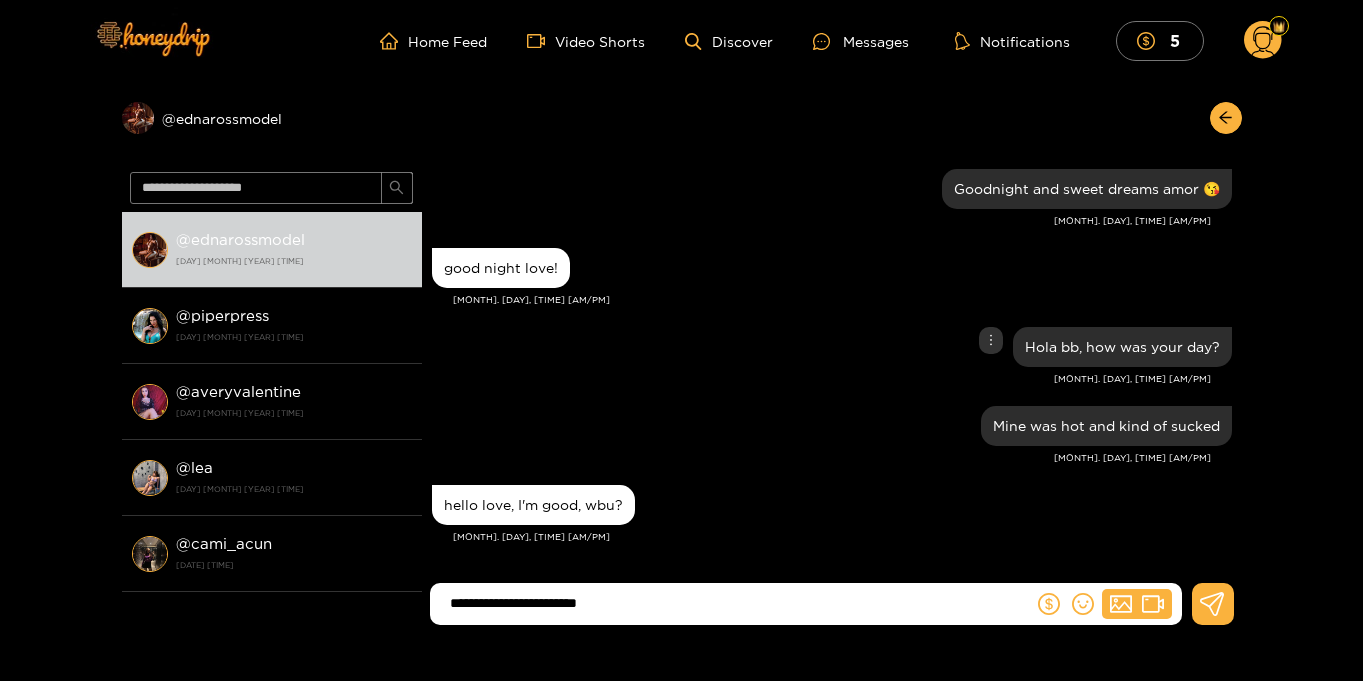 type on "**********" 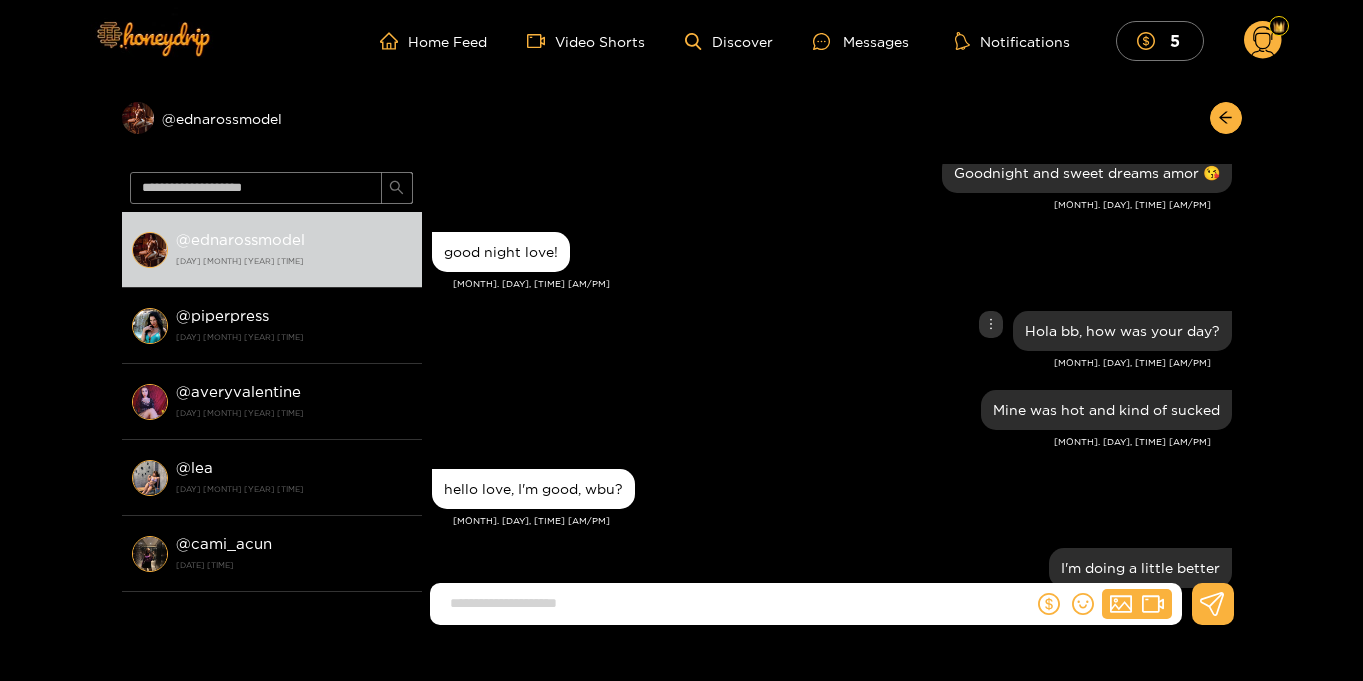 scroll, scrollTop: 1797, scrollLeft: 0, axis: vertical 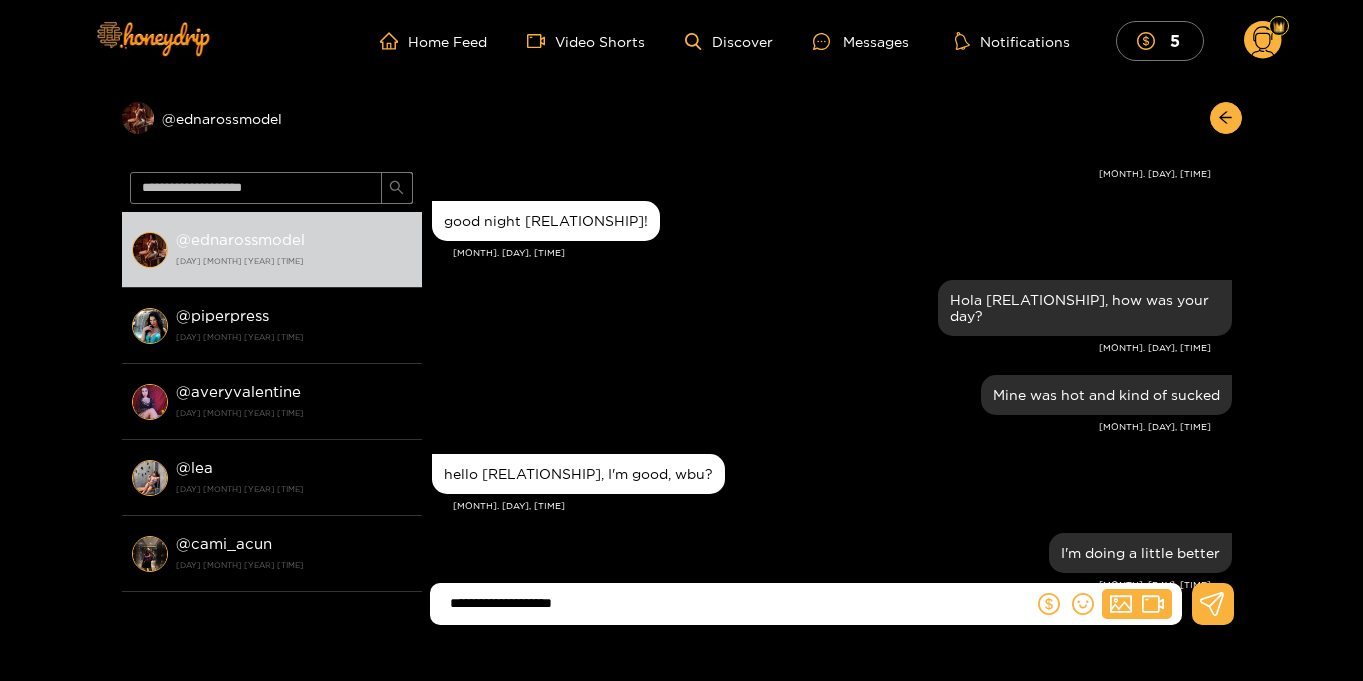 type on "**********" 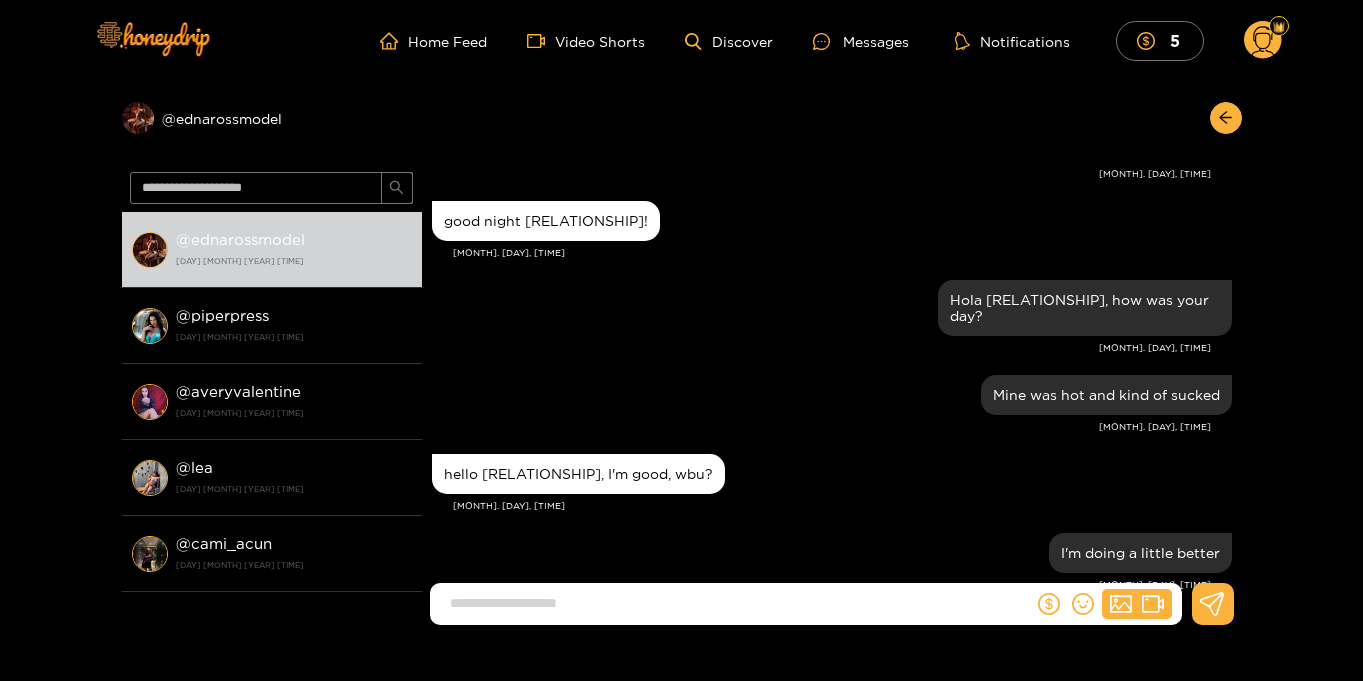 scroll, scrollTop: 1797, scrollLeft: 0, axis: vertical 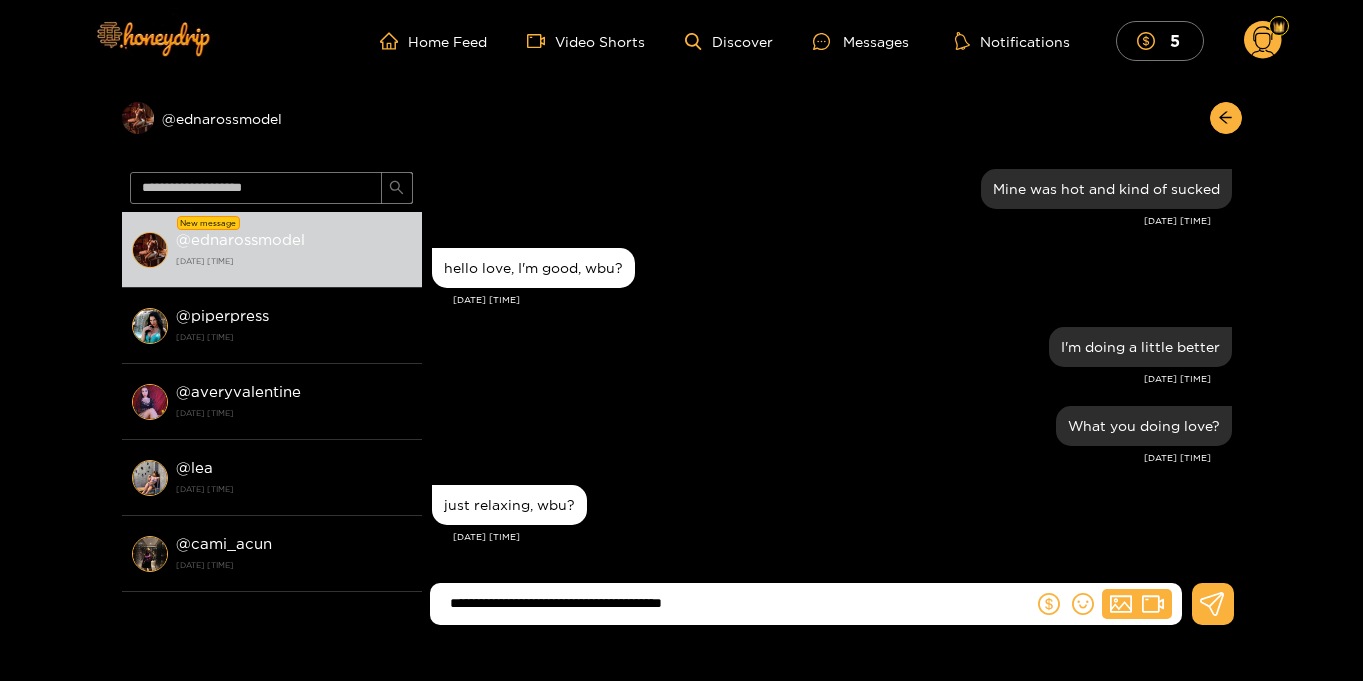 type on "**********" 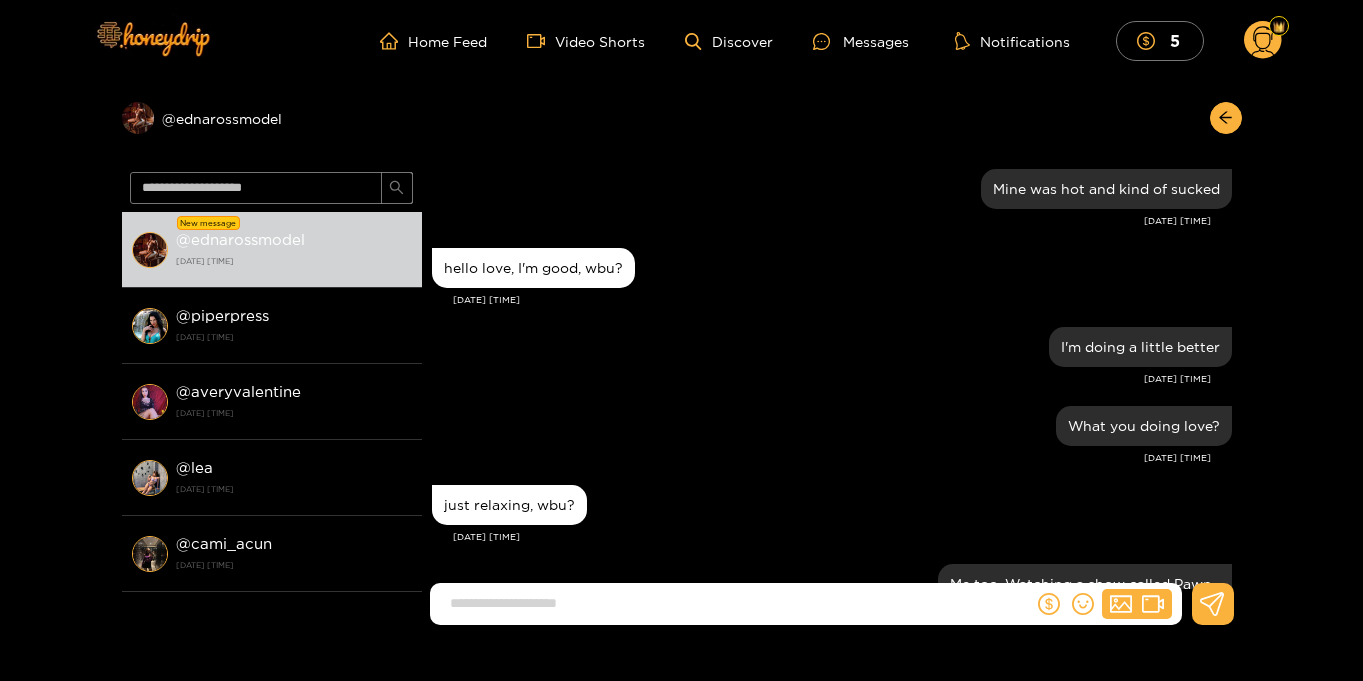 scroll, scrollTop: 1892, scrollLeft: 0, axis: vertical 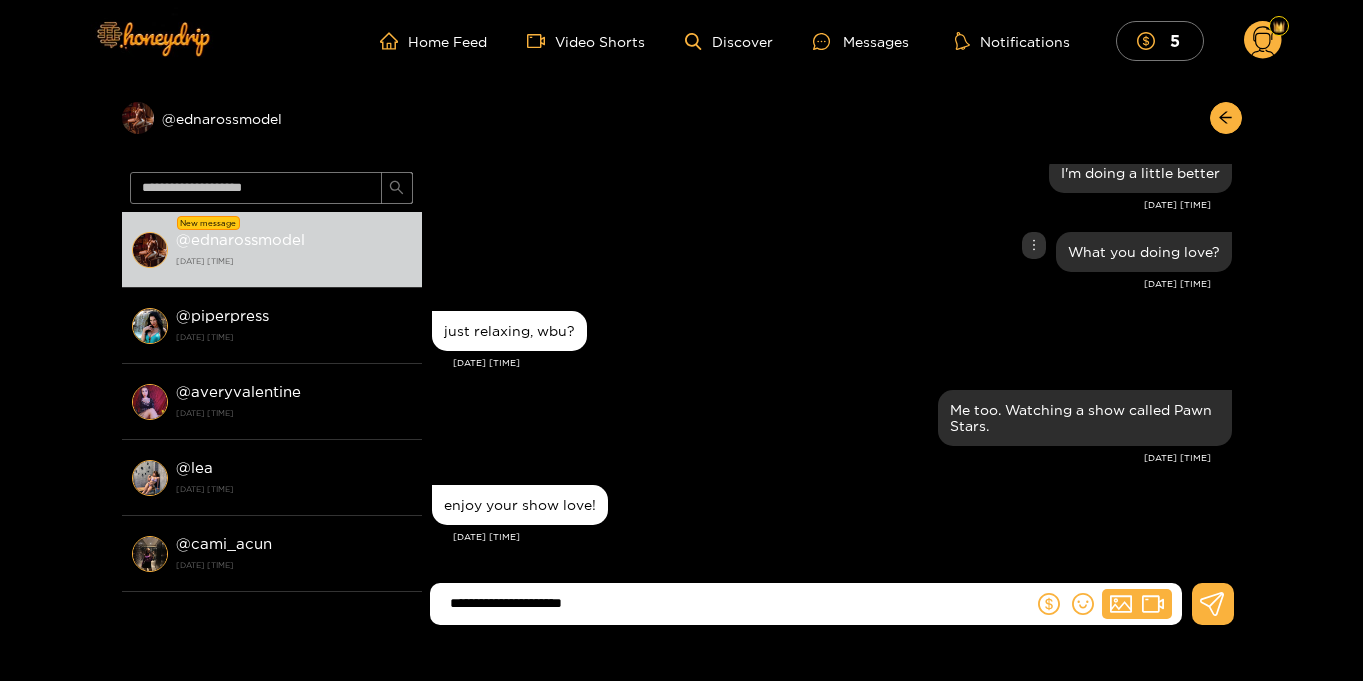 type on "**********" 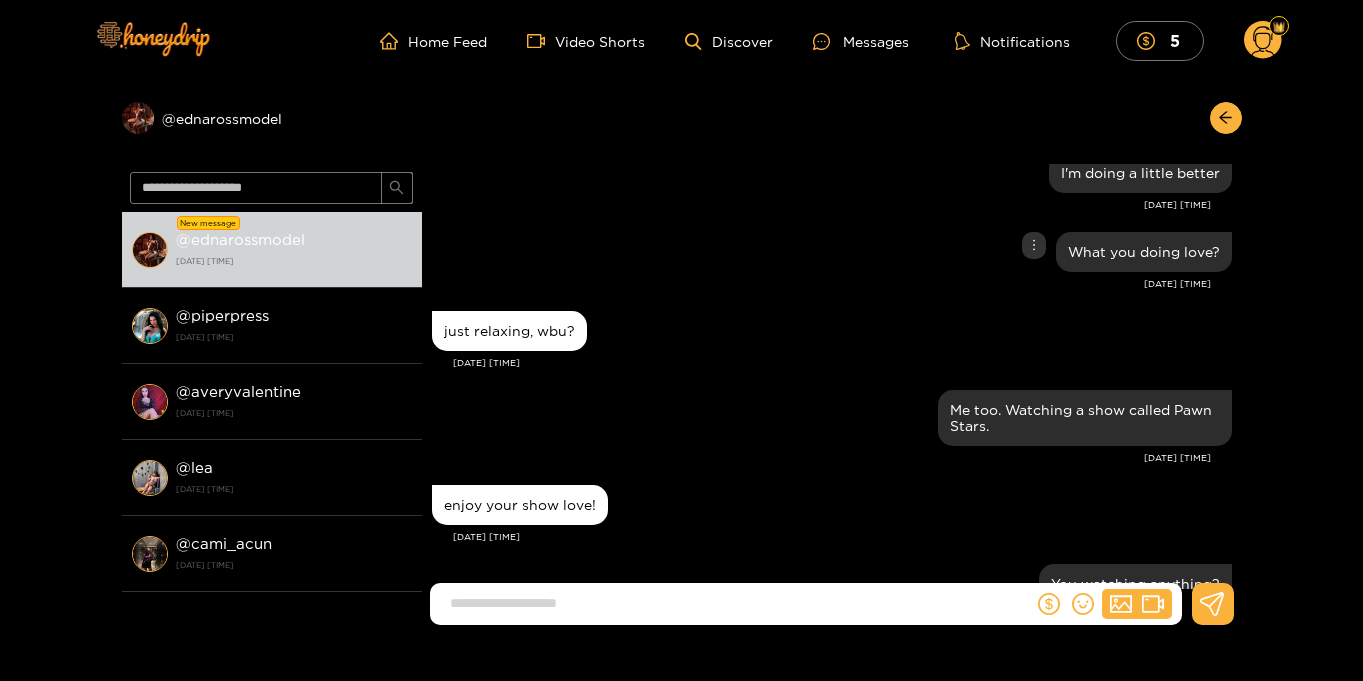 scroll, scrollTop: 2050, scrollLeft: 0, axis: vertical 